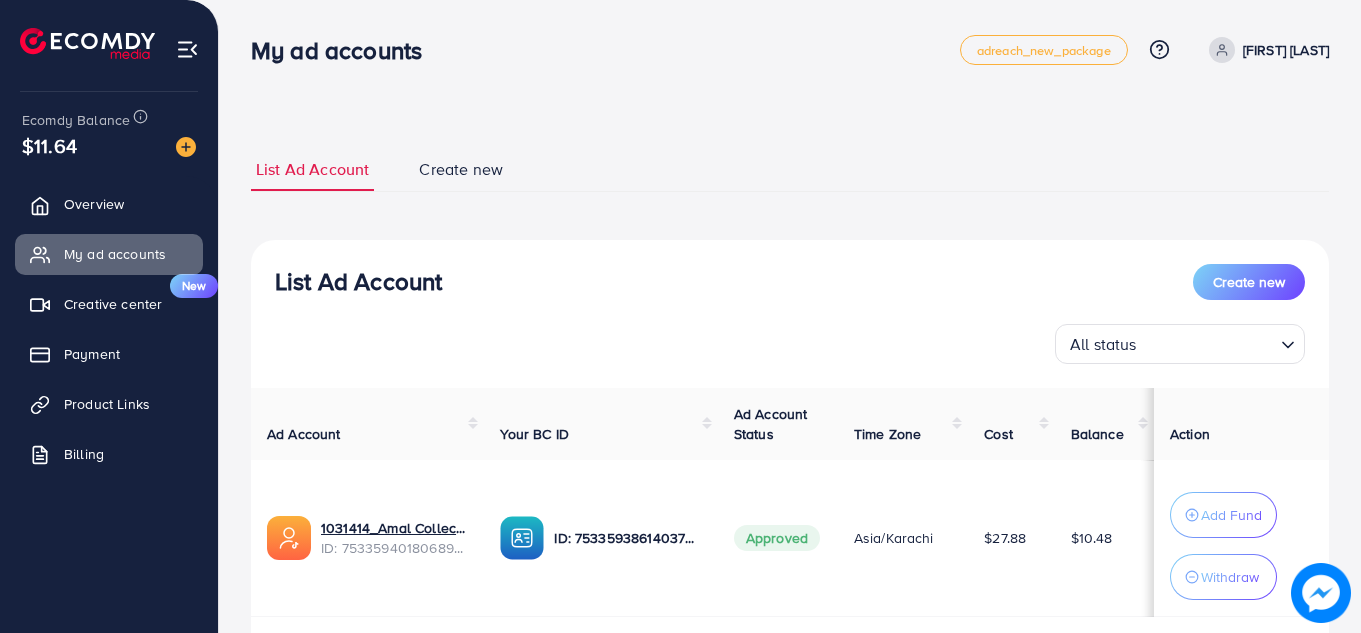 scroll, scrollTop: 0, scrollLeft: 0, axis: both 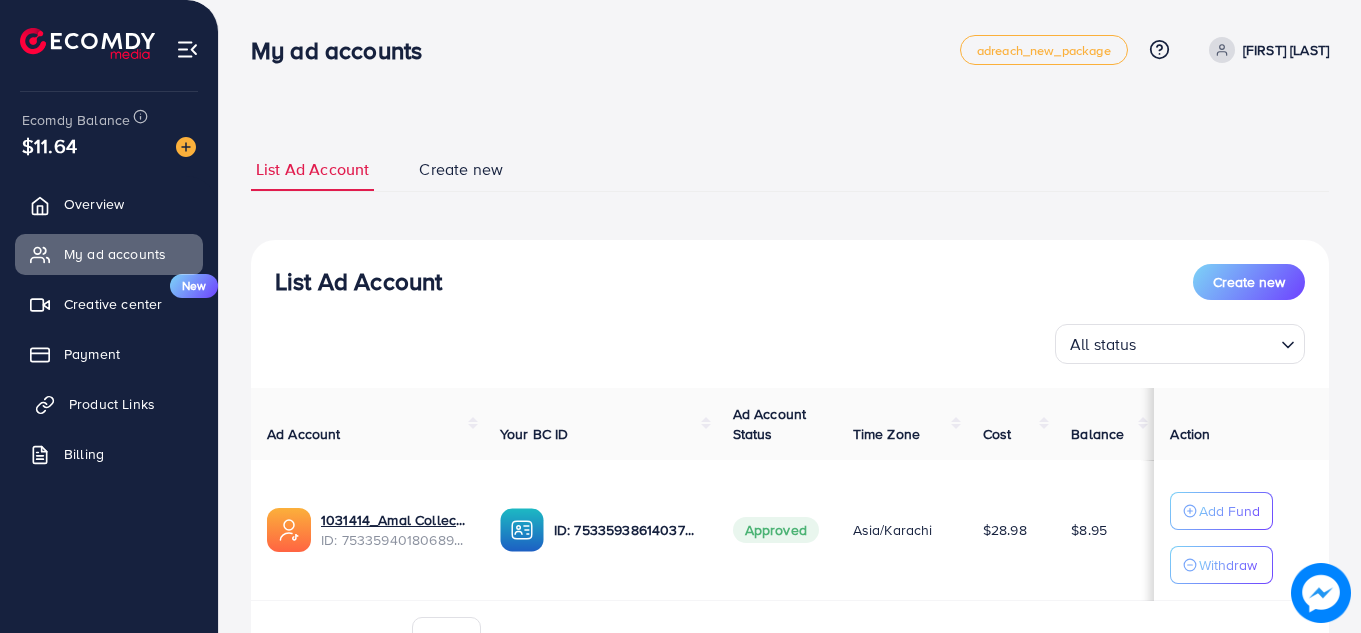 click on "Product Links" at bounding box center [112, 404] 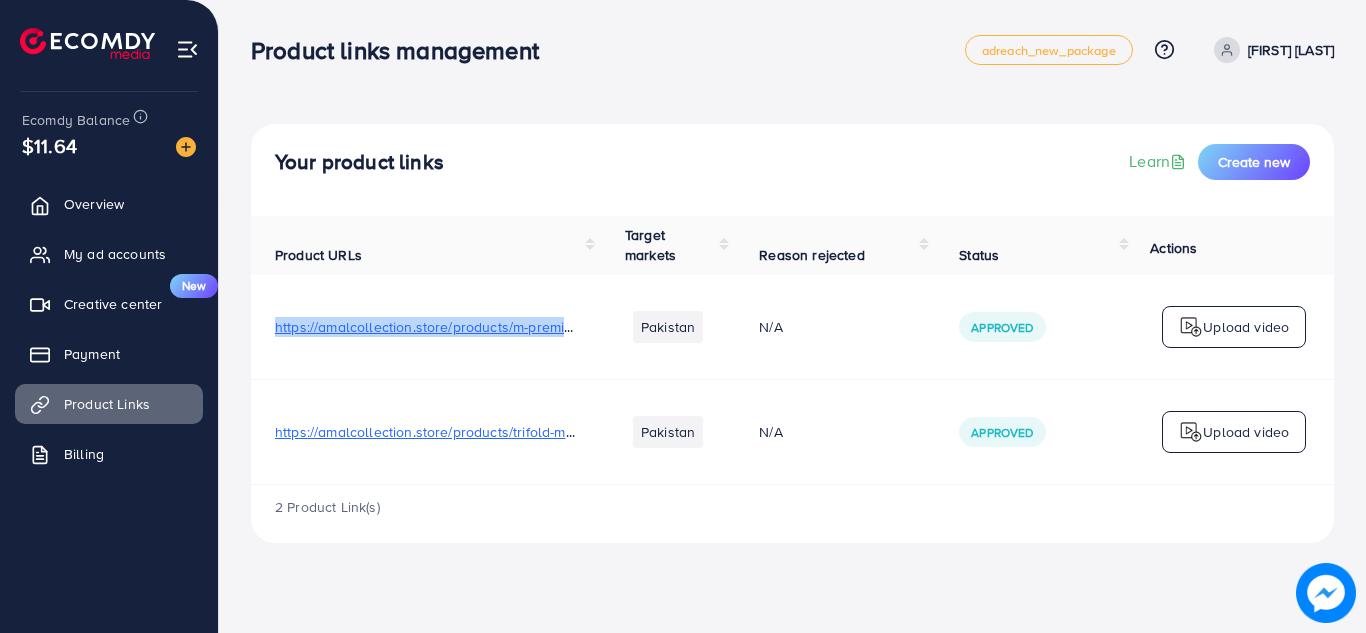 drag, startPoint x: 270, startPoint y: 321, endPoint x: 640, endPoint y: 334, distance: 370.2283 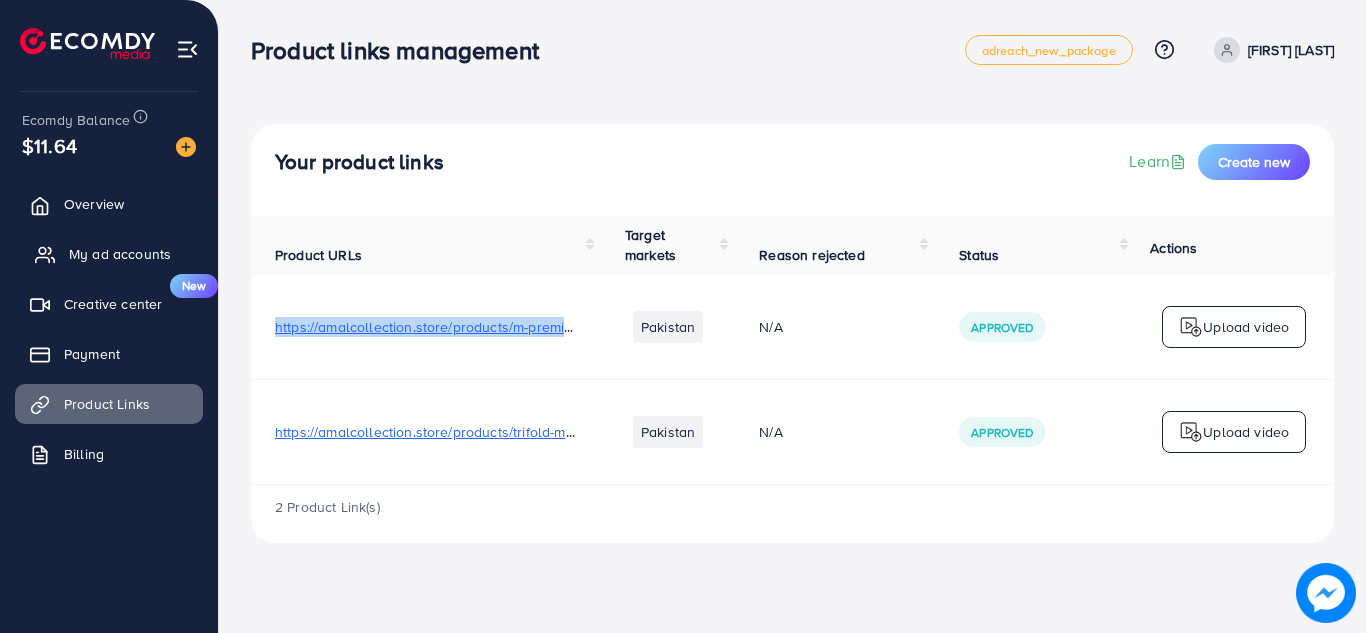 click on "My ad accounts" at bounding box center [120, 254] 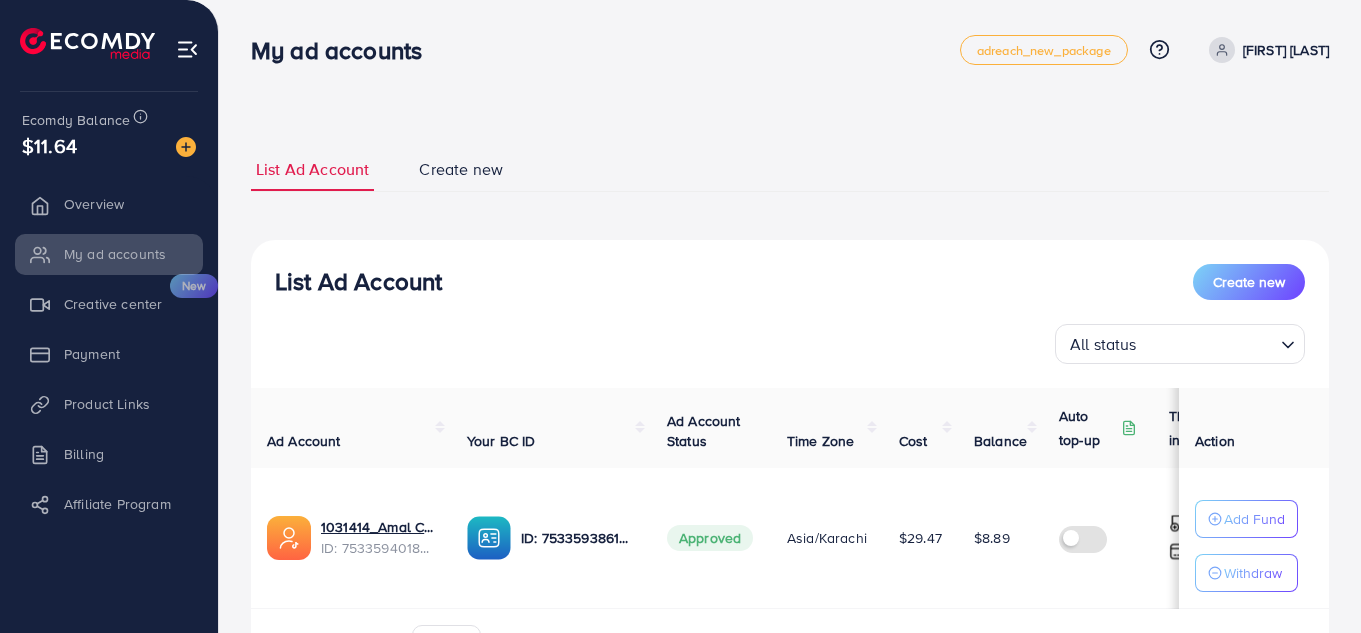 scroll, scrollTop: 0, scrollLeft: 0, axis: both 